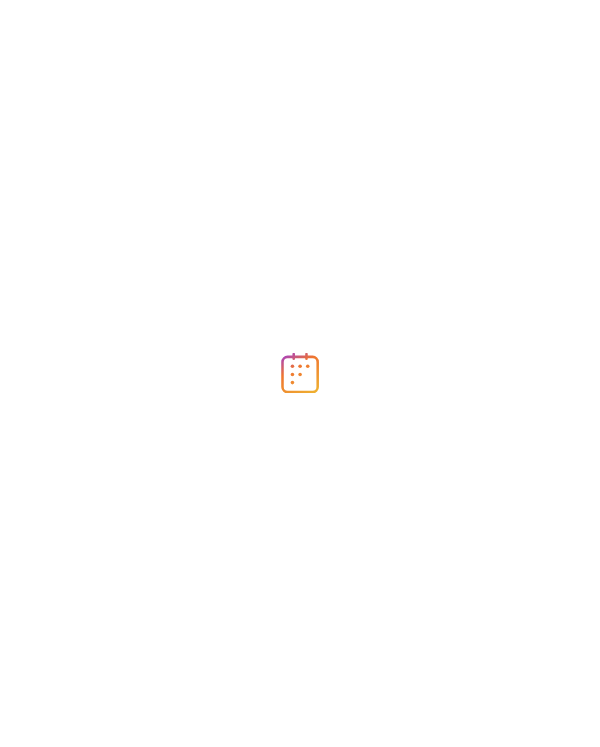 scroll, scrollTop: 0, scrollLeft: 0, axis: both 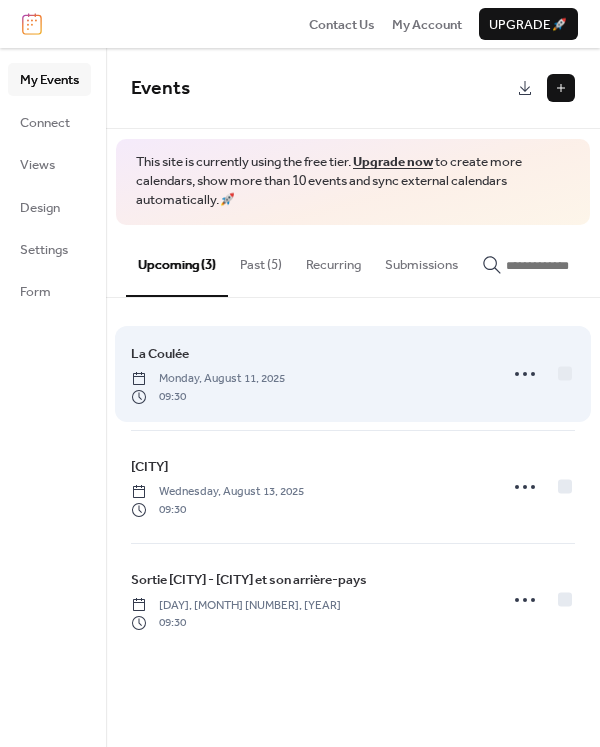 click on "09:30" at bounding box center [208, 397] 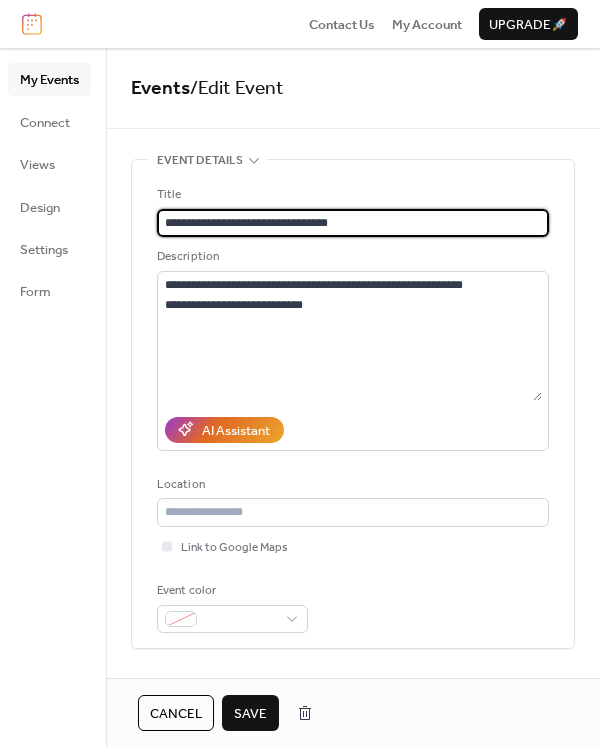drag, startPoint x: 259, startPoint y: 224, endPoint x: 432, endPoint y: 224, distance: 173 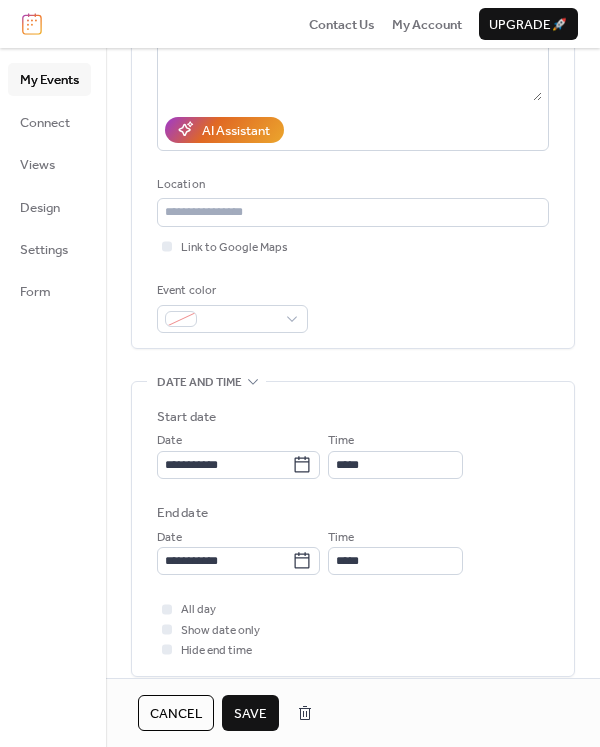scroll, scrollTop: 500, scrollLeft: 0, axis: vertical 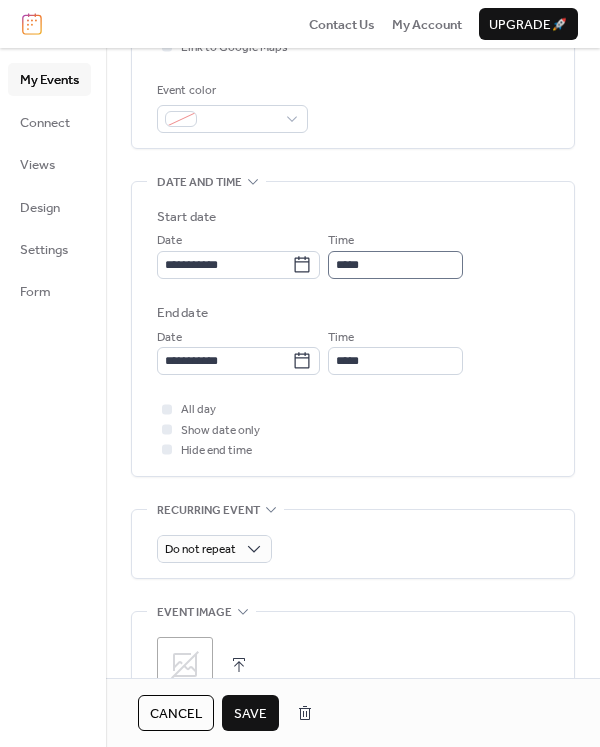 type on "**********" 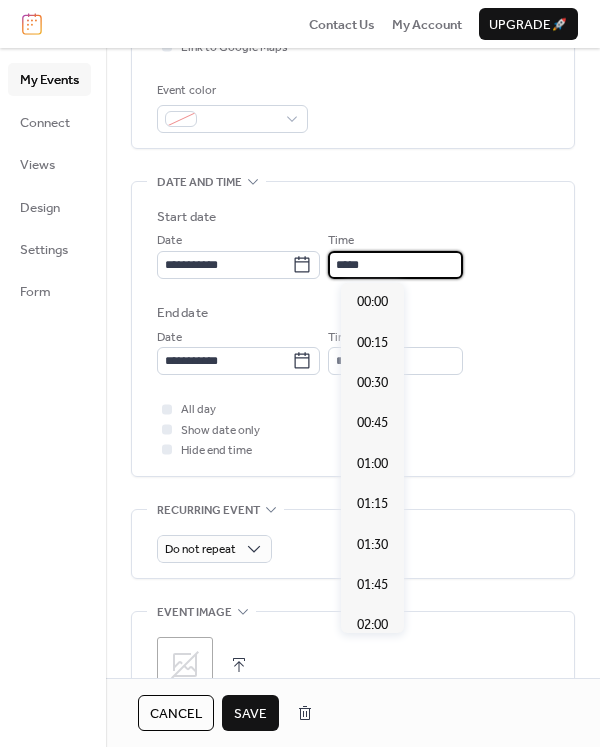 click on "*****" at bounding box center [395, 265] 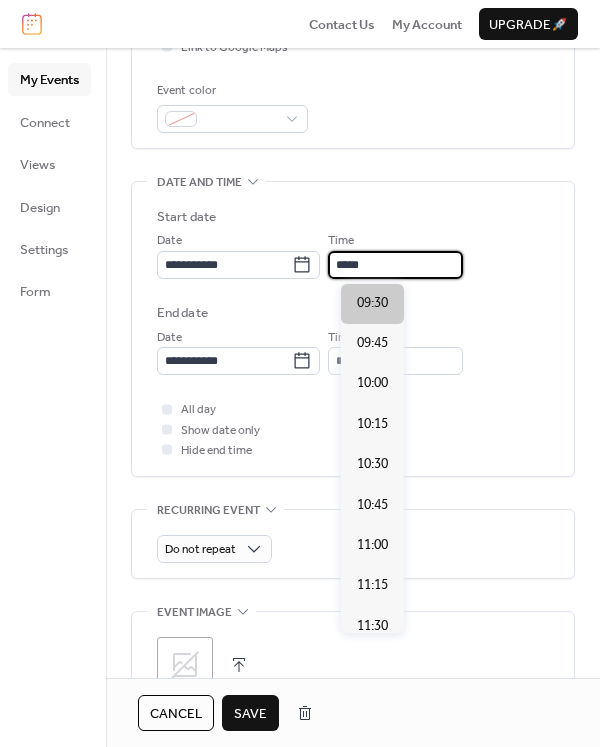 scroll, scrollTop: 1335, scrollLeft: 0, axis: vertical 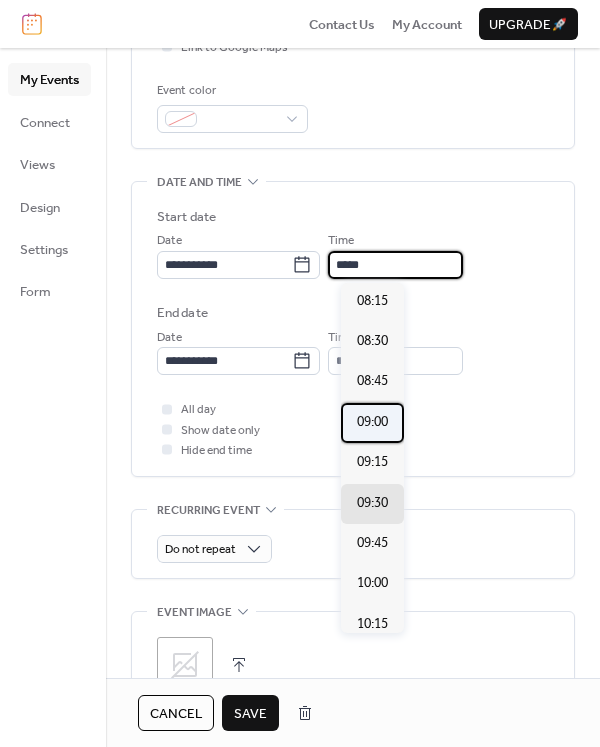 click on "09:00" at bounding box center [372, 422] 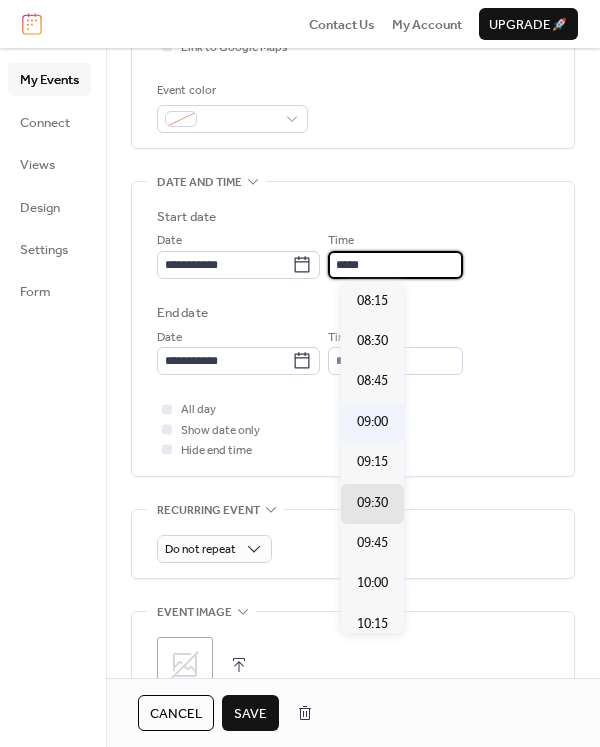 type on "*****" 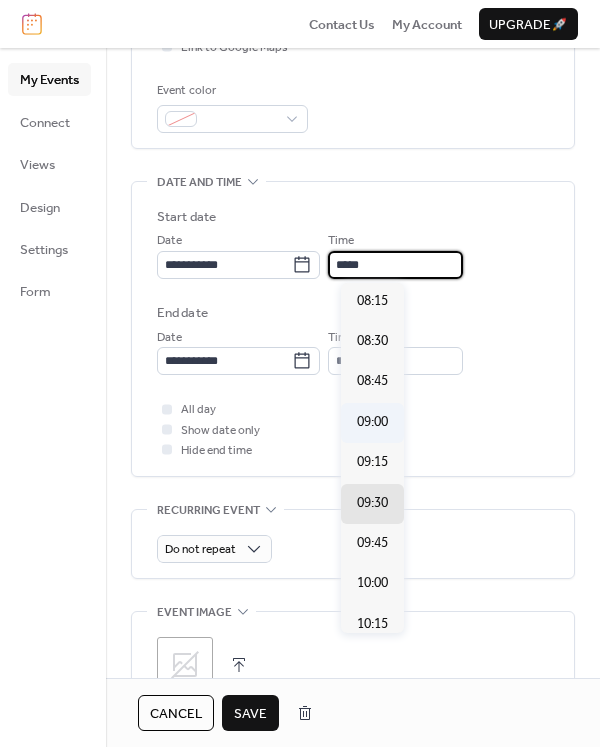 type on "*****" 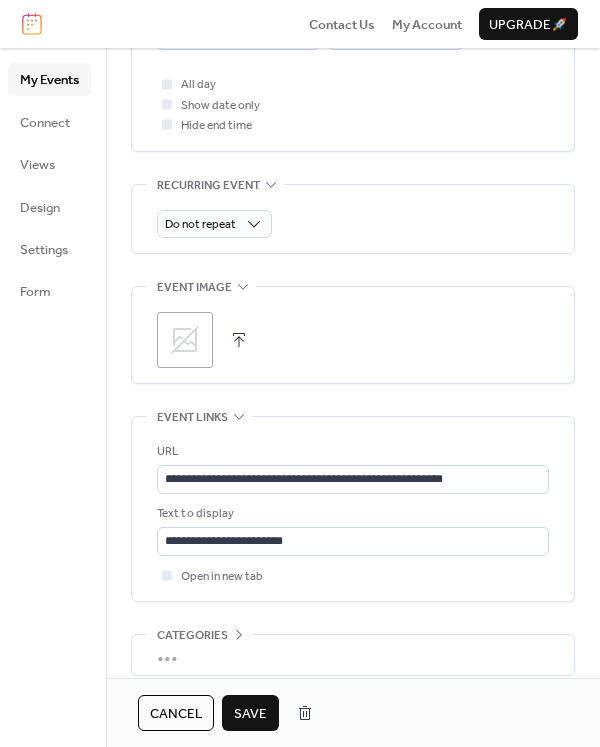 scroll, scrollTop: 917, scrollLeft: 0, axis: vertical 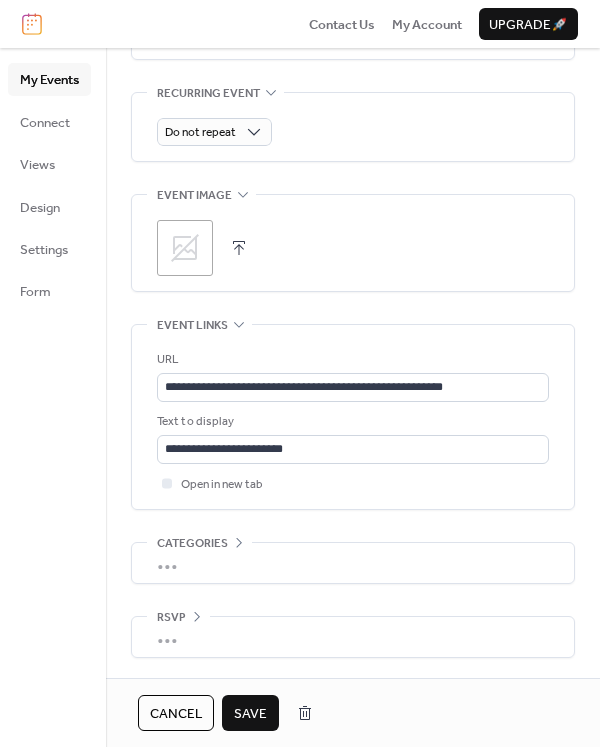 click on "Save" at bounding box center [250, 714] 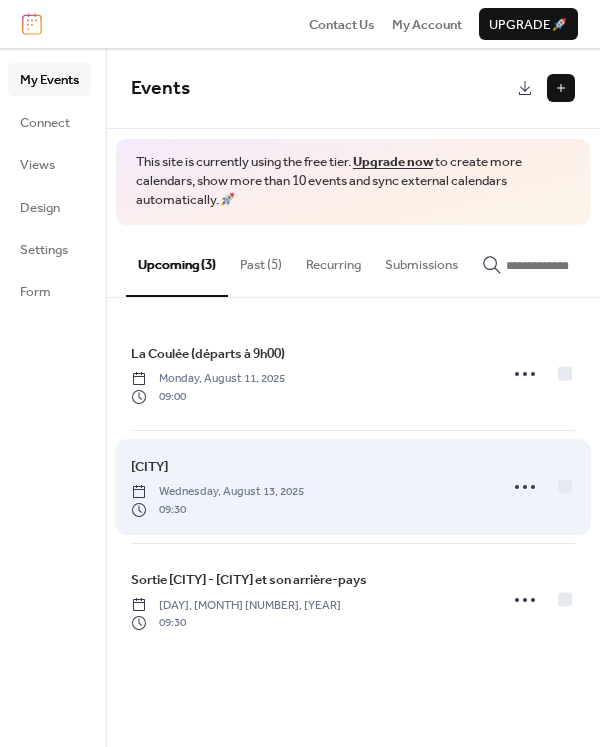 click on "[CITY]" at bounding box center [149, 467] 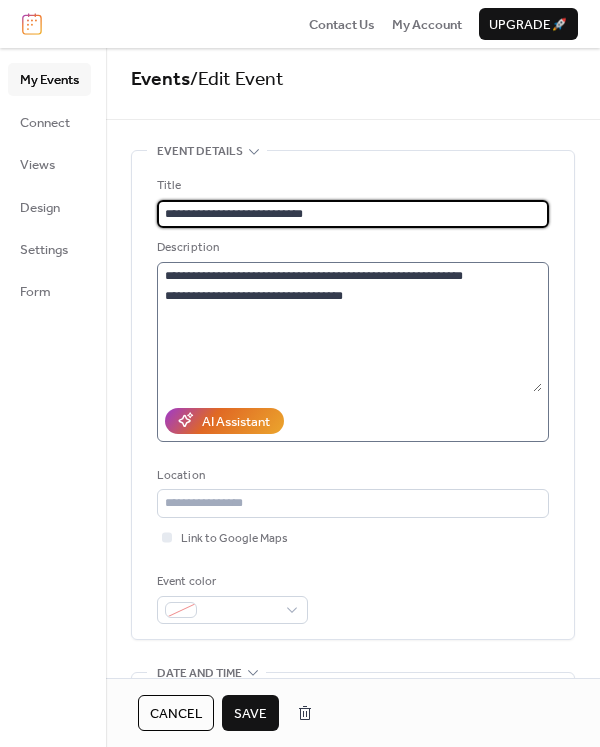 scroll, scrollTop: 0, scrollLeft: 0, axis: both 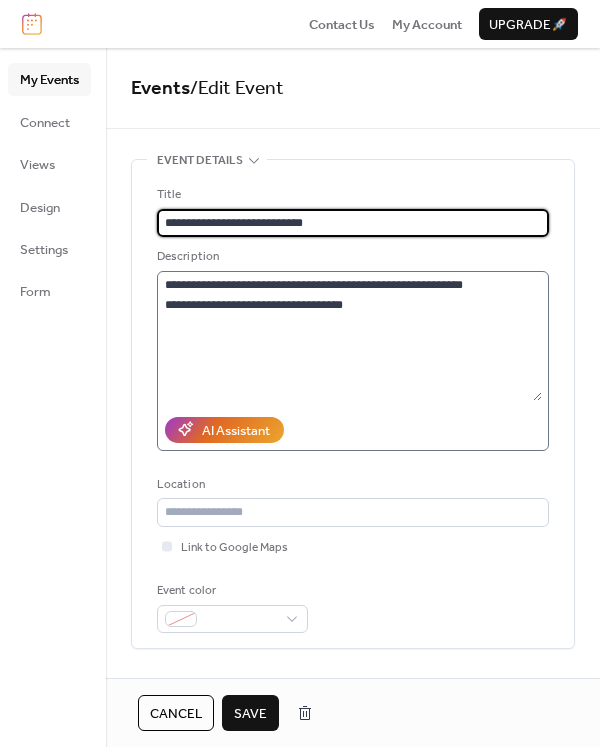 type on "**********" 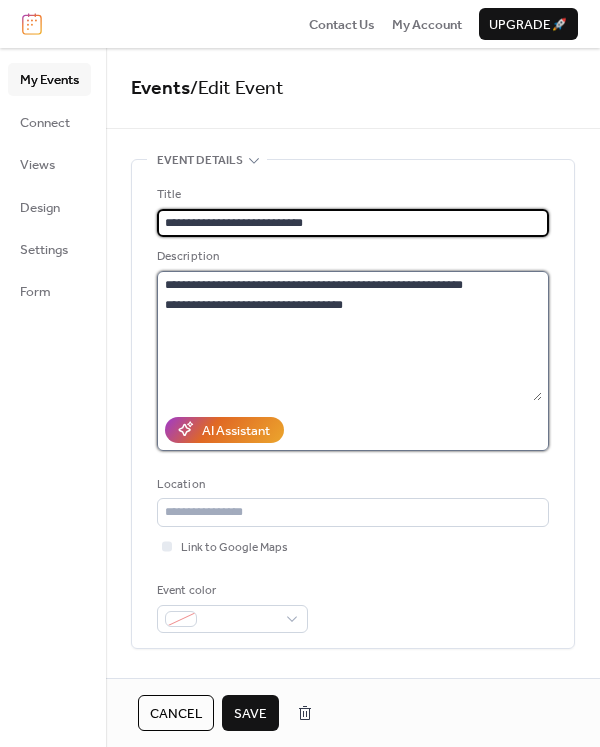 click on "**********" at bounding box center [349, 336] 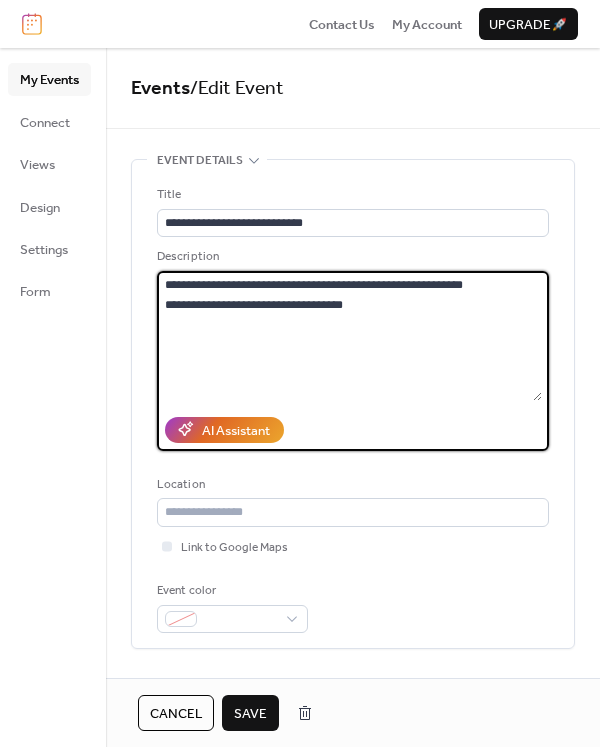 type on "**********" 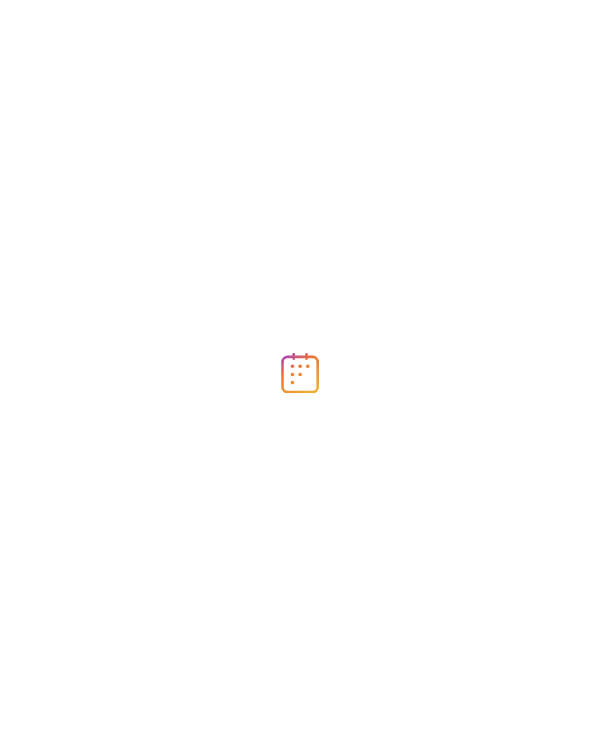 scroll, scrollTop: 0, scrollLeft: 0, axis: both 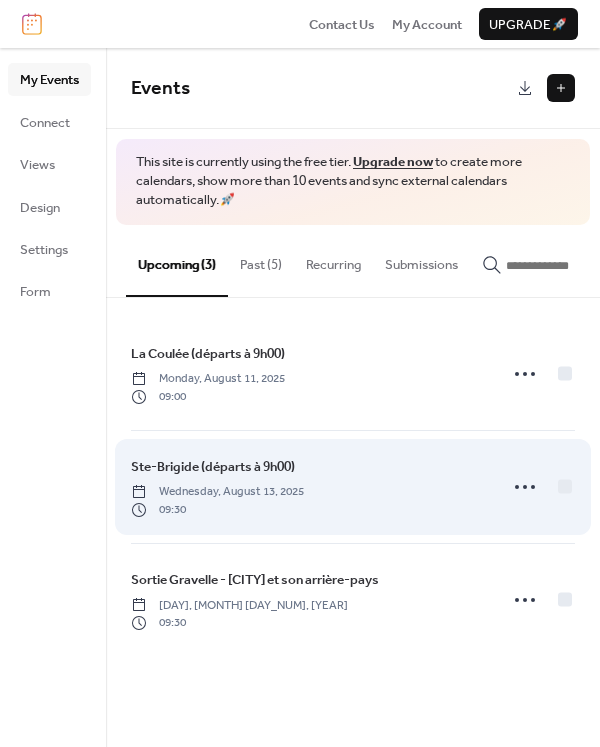 click on "Ste-Brigide (départs à 9h00)" at bounding box center [213, 467] 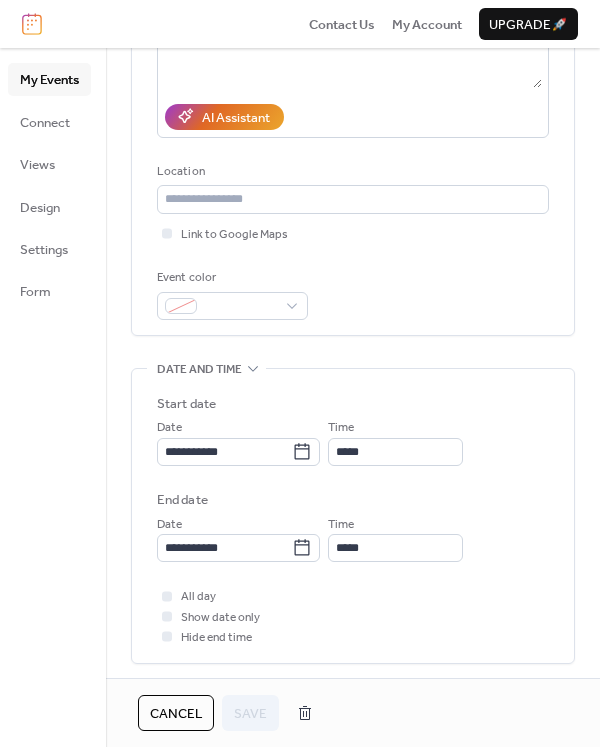 scroll, scrollTop: 300, scrollLeft: 0, axis: vertical 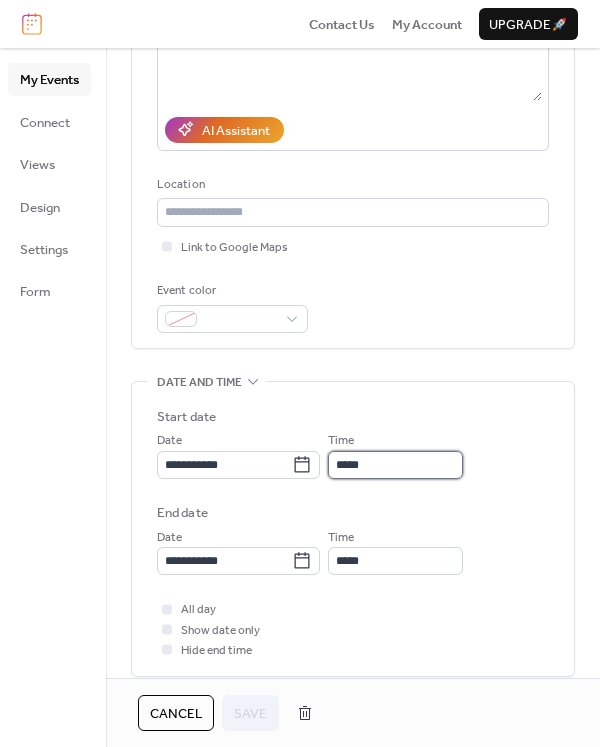 click on "*****" at bounding box center [395, 465] 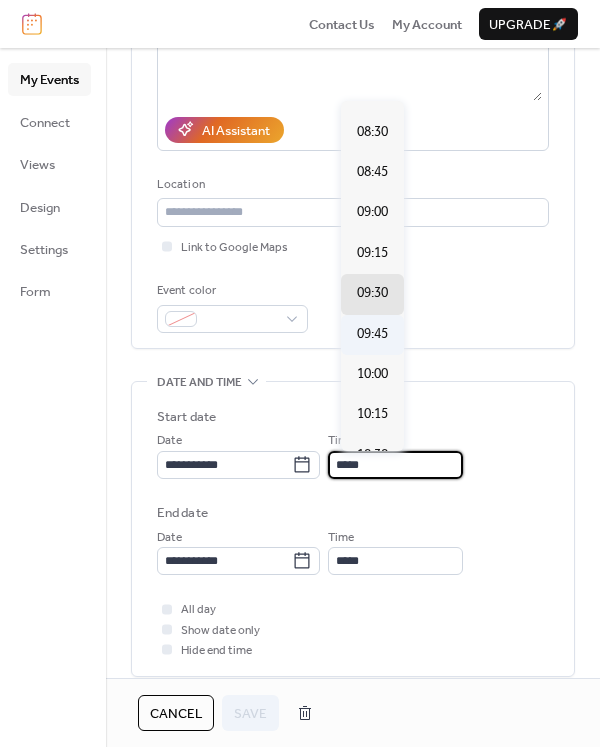 scroll, scrollTop: 1235, scrollLeft: 0, axis: vertical 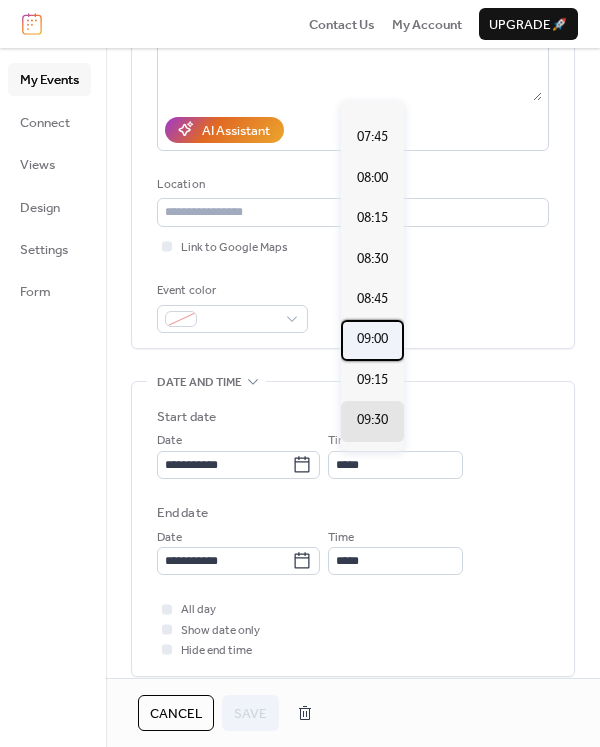 click on "09:00" at bounding box center [372, 339] 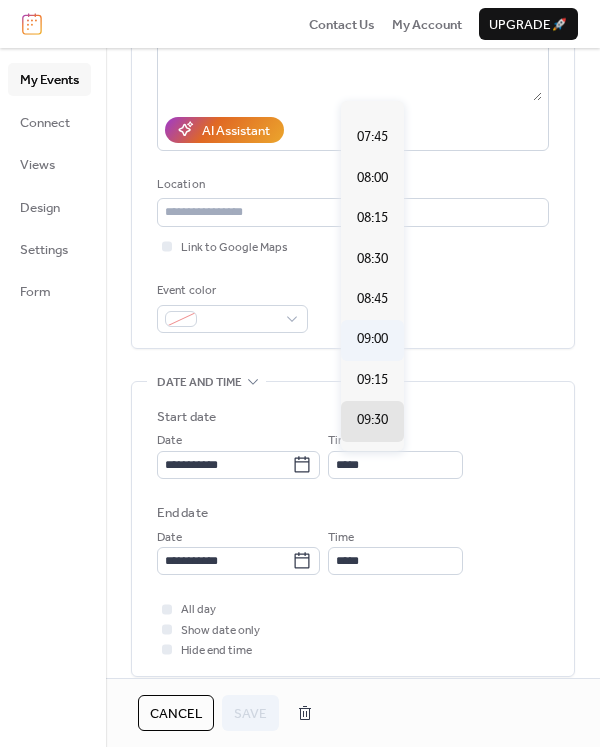 type on "*****" 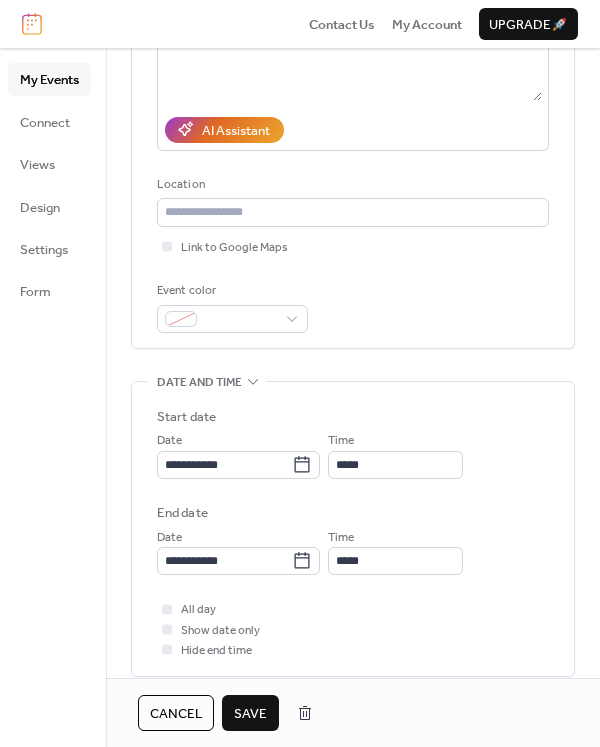 click on "Save" at bounding box center (250, 714) 